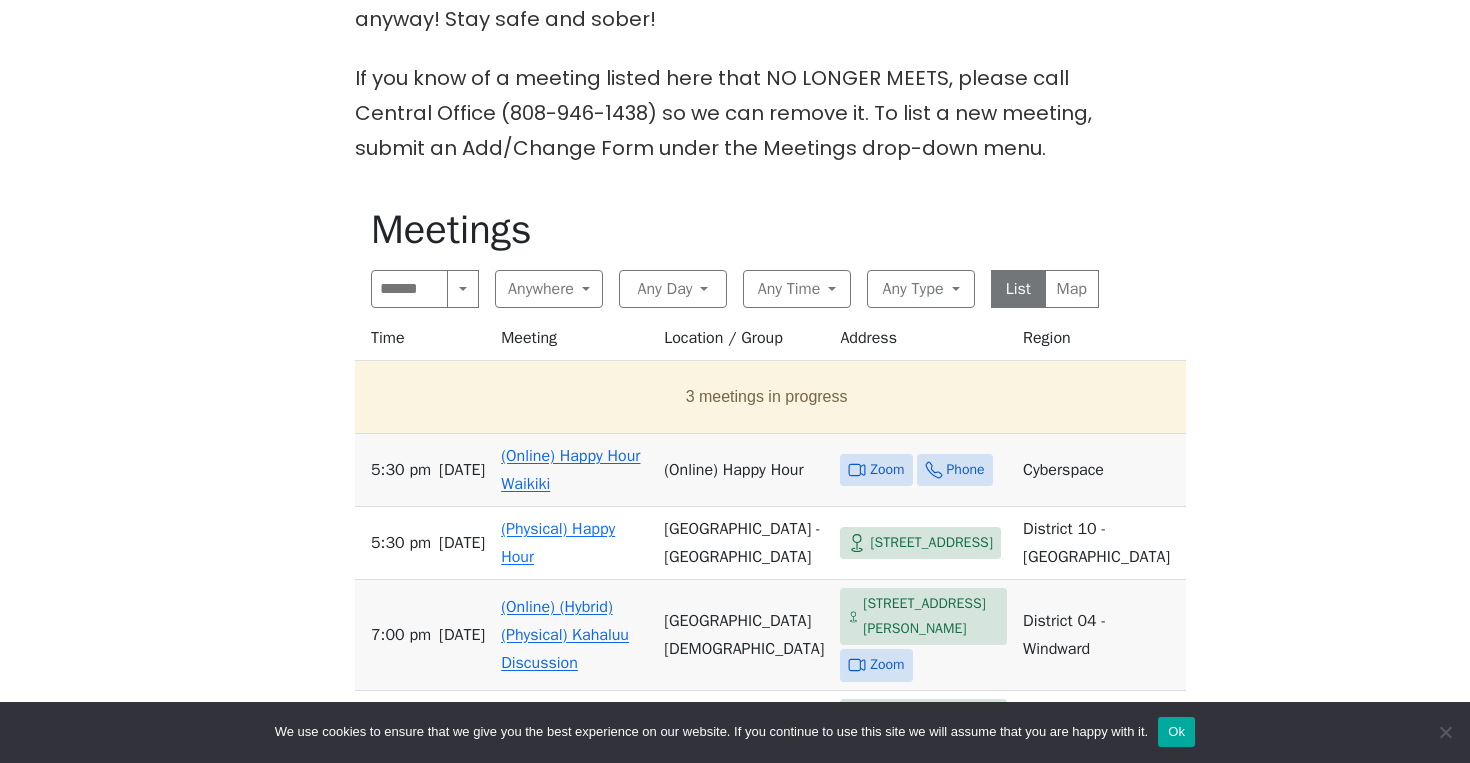scroll, scrollTop: 0, scrollLeft: 0, axis: both 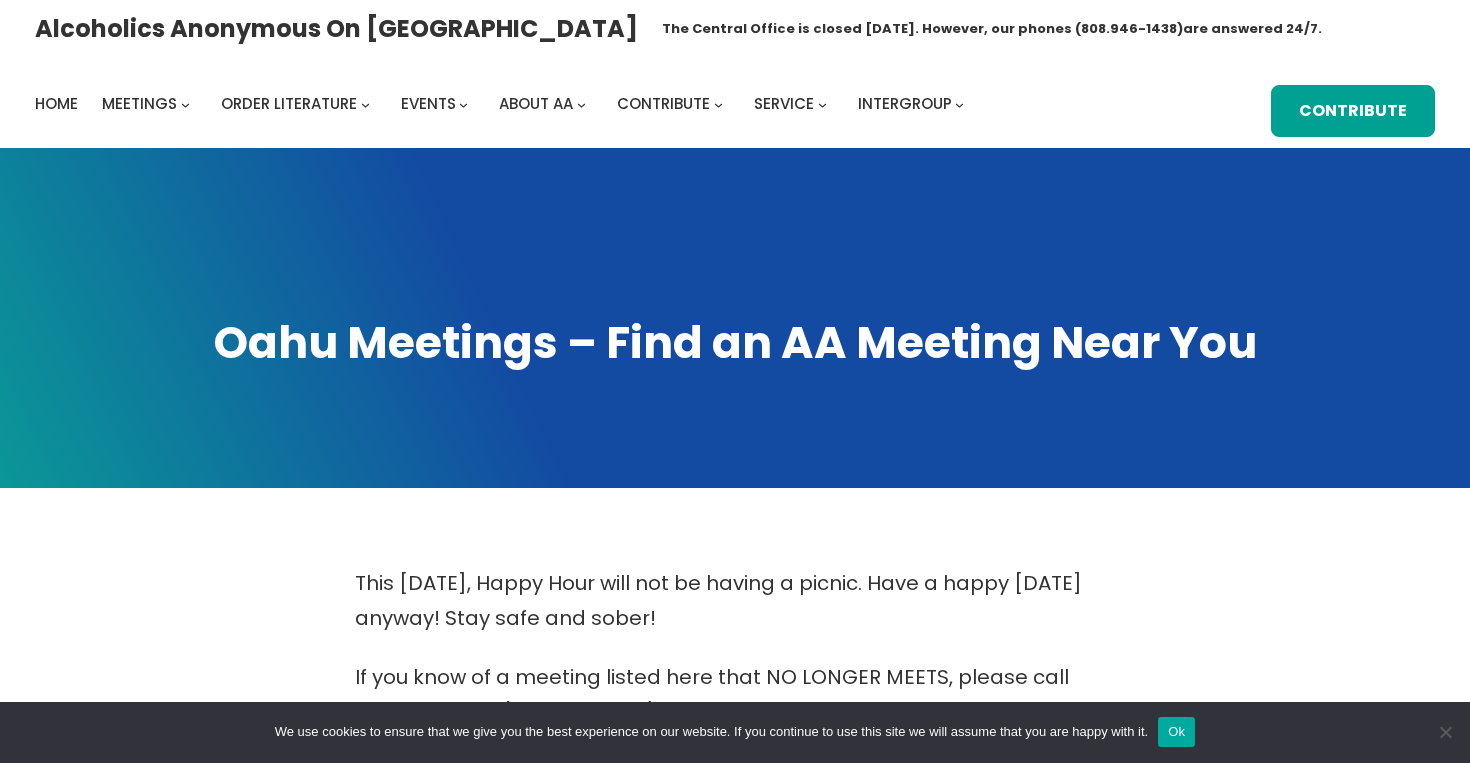 drag, startPoint x: 459, startPoint y: 29, endPoint x: 1160, endPoint y: 31, distance: 701.00287 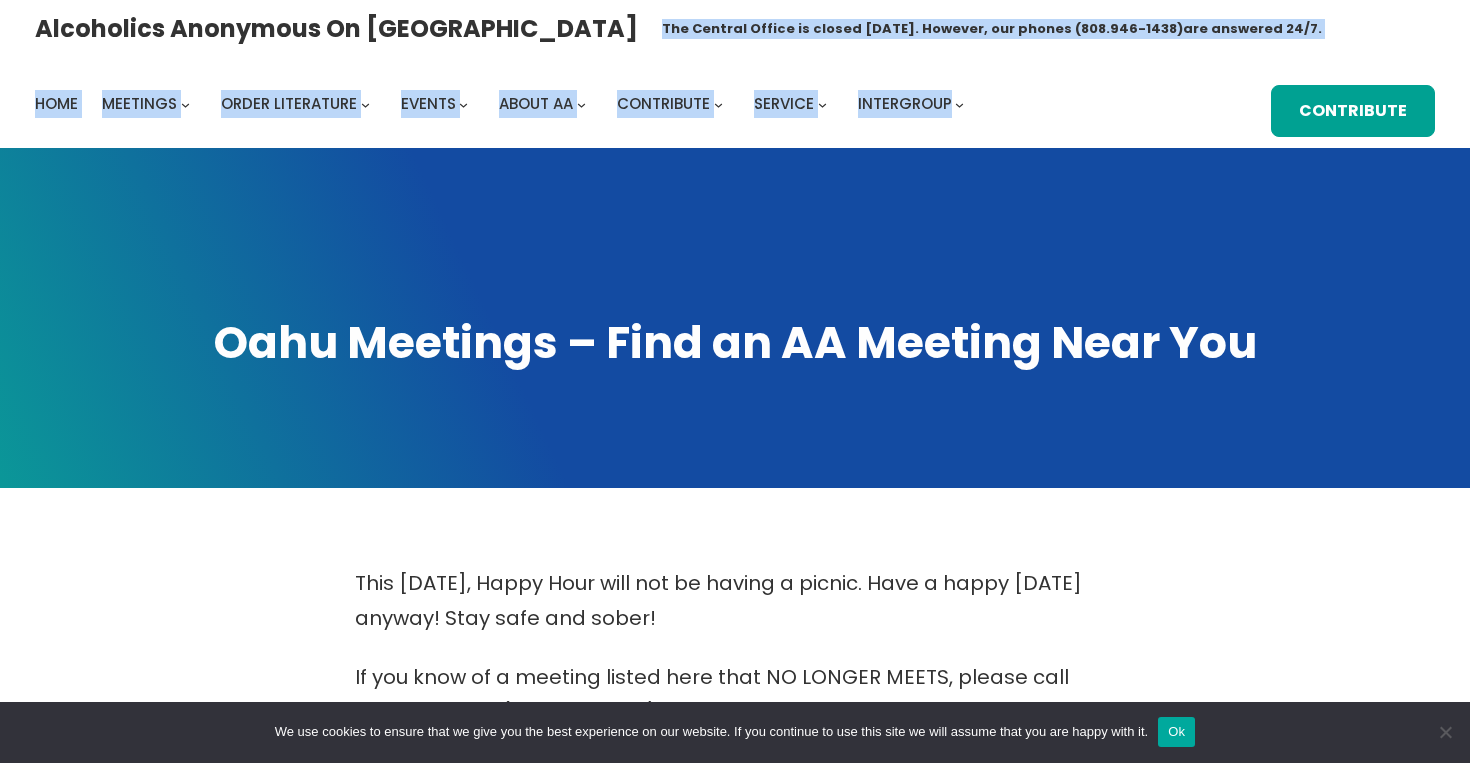 drag, startPoint x: 455, startPoint y: 24, endPoint x: 1042, endPoint y: 123, distance: 595.28986 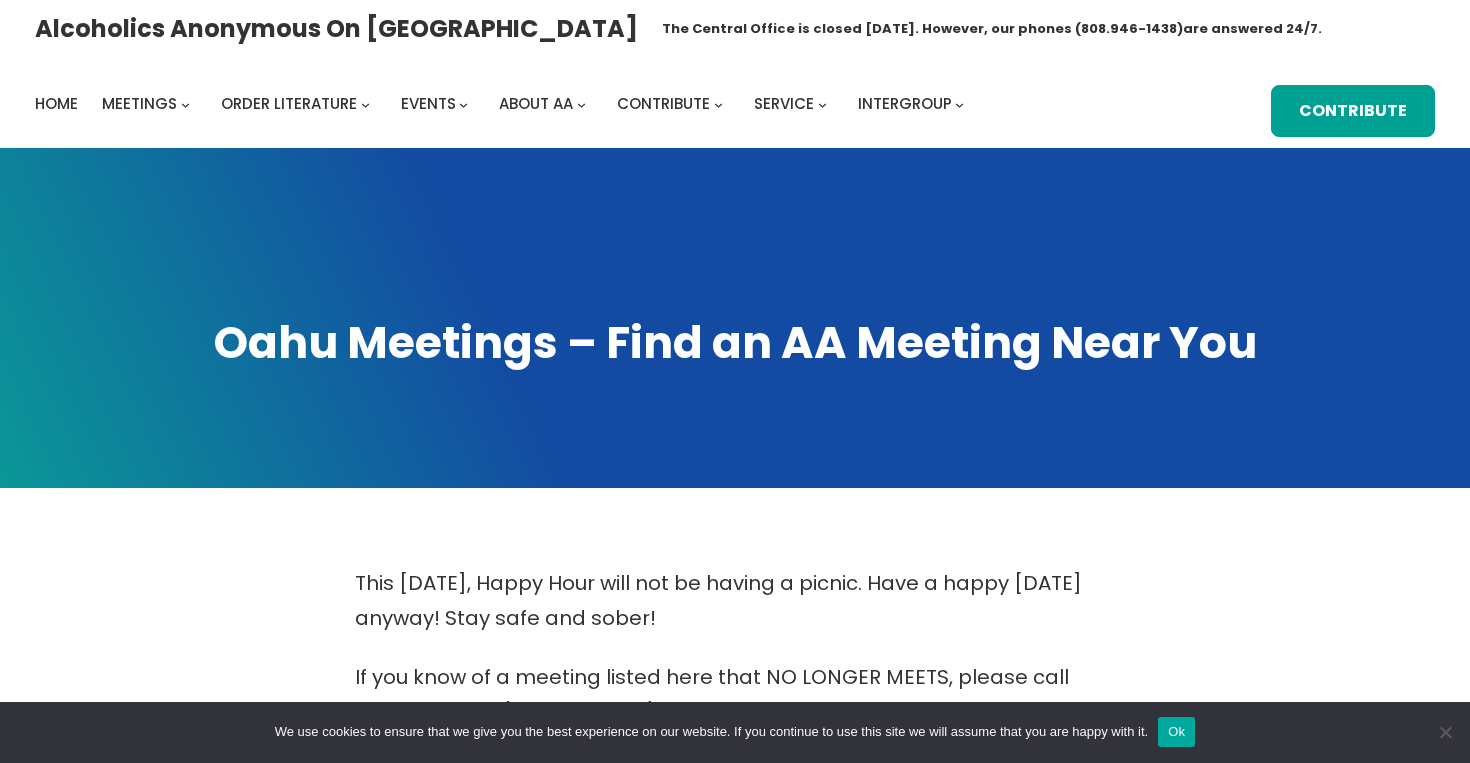 click on "Alcoholics Anonymous on [GEOGRAPHIC_DATA]
The Central Office is closed [DATE]. However, our phones (808.946-1438)are answered 24/7.
Home Meetings Physical Meetings Online Meetings Printable Meeting Schedules A.A. Meeting Add/Change Form Virtual Meeting Help verify attendance Order Literature Available Links: Big Book How It Works Literature Order Form The Promises Traditions Checklist 12 Traditions ORDER FORM My account My Cart Events Calendar Submit Your Event AA related events will be posted provided that they conform to the Twelve Traditions. Acceptable events would include but not be limited to the following: 1. Intergroup events (Founders Day, I.G. Round-up) 2. Area events 3. District events (alcathons) 4. Registered Homegroup events (dances, campouts, picnics) 5. AA Conventions or Conferences provided they have no outside affiliations. [contact-form 2 “Event”] About AA What Is A.A. Contribute BY Credit card BY CHECK 7th Tradition Best Practices" at bounding box center [735, 74] 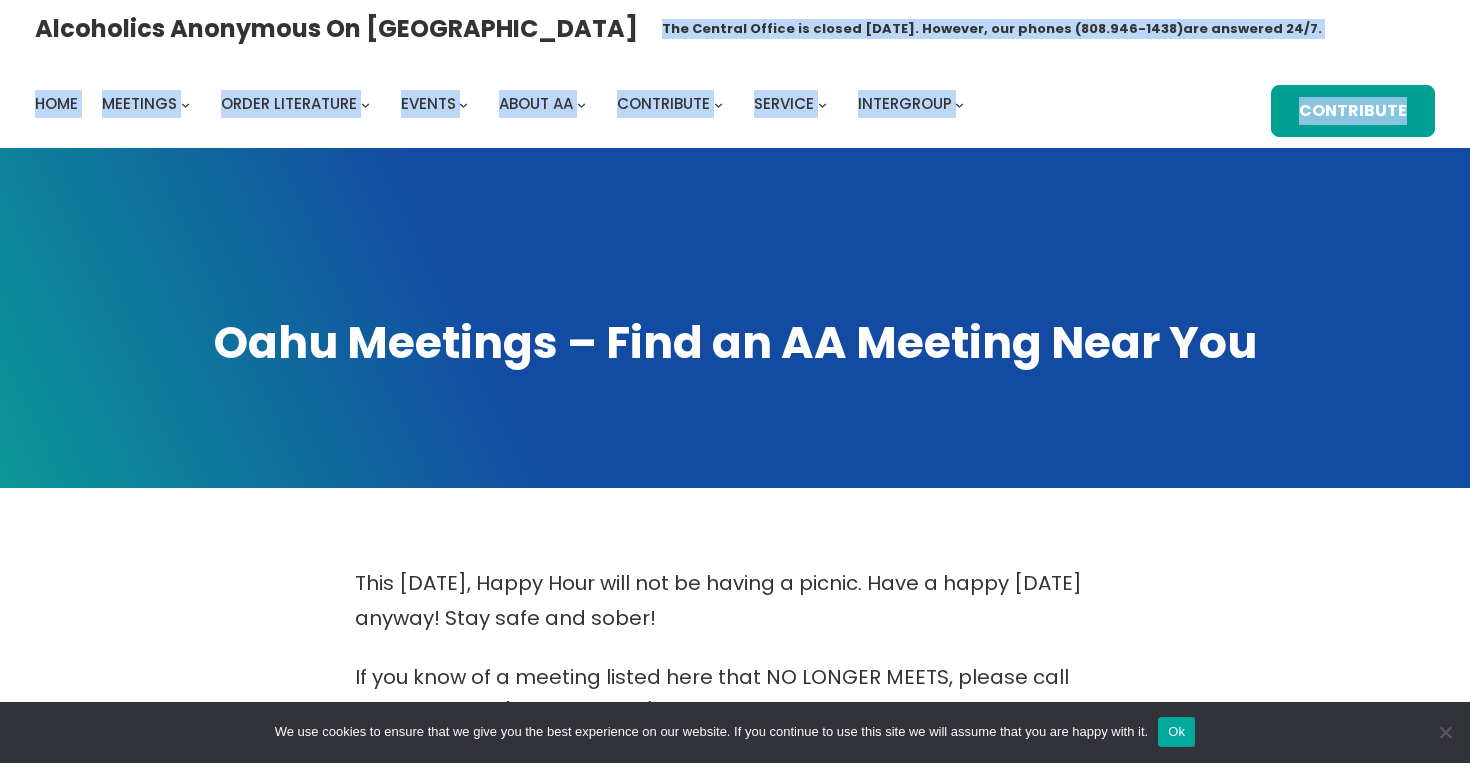 drag, startPoint x: 456, startPoint y: 32, endPoint x: 1154, endPoint y: 168, distance: 711.12585 